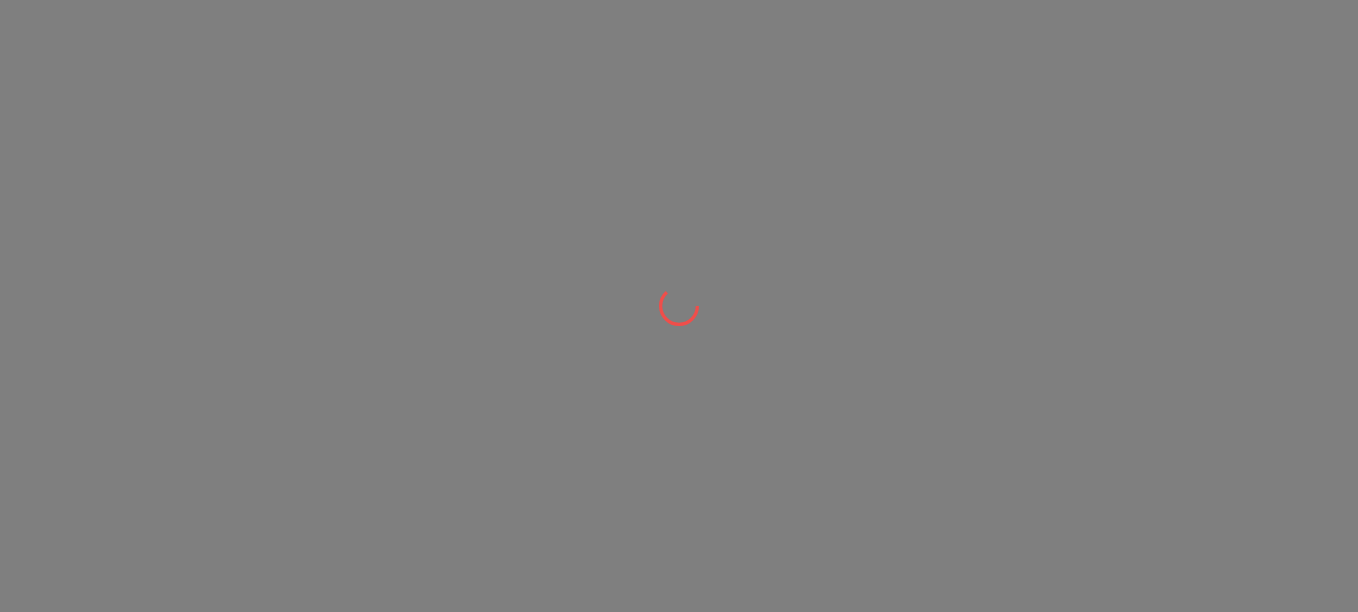 scroll, scrollTop: 0, scrollLeft: 0, axis: both 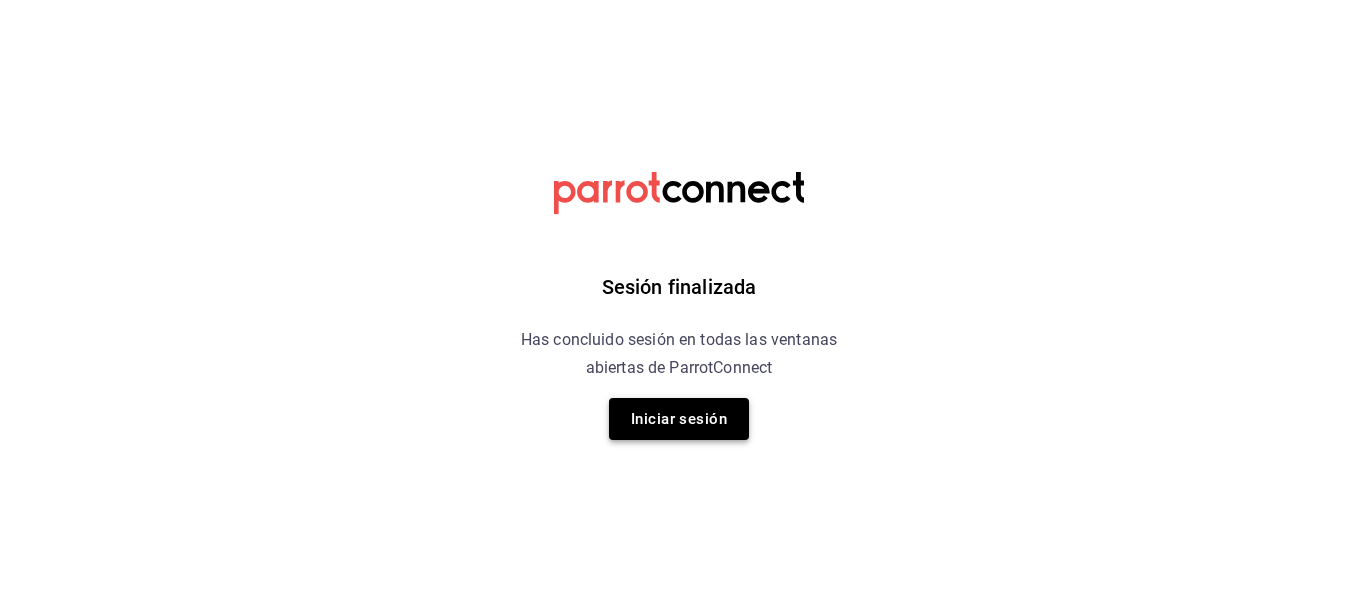 click on "Iniciar sesión" at bounding box center (679, 419) 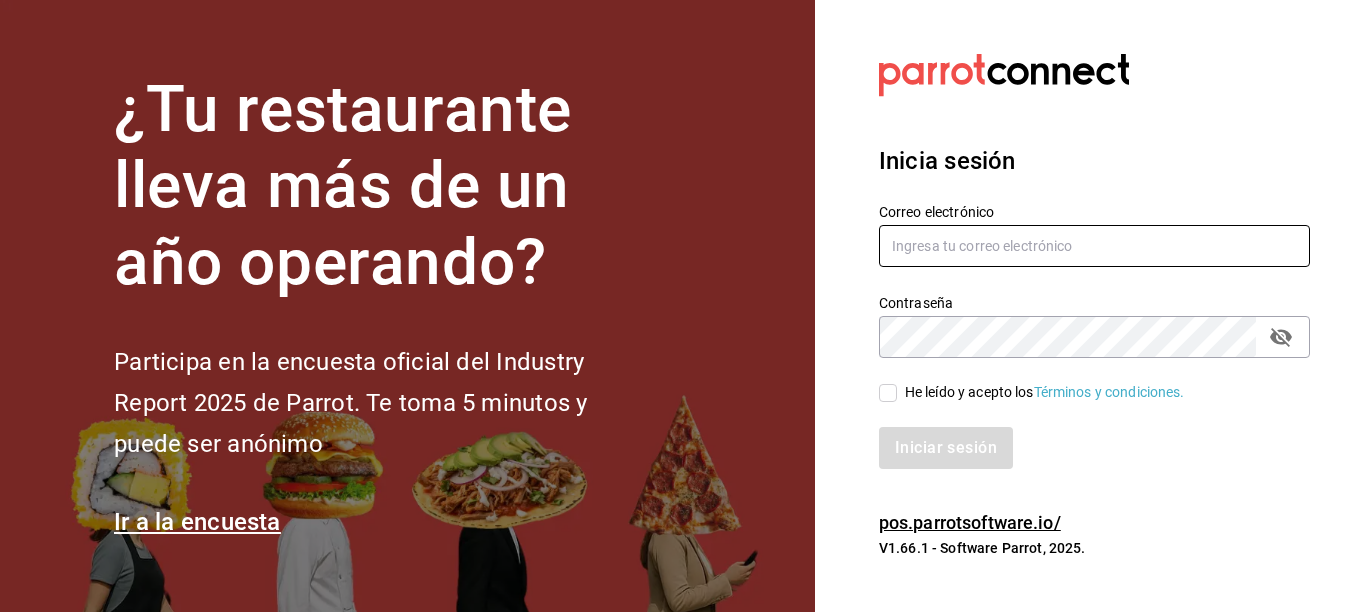 type on "[USERNAME]@[DOMAIN].COM" 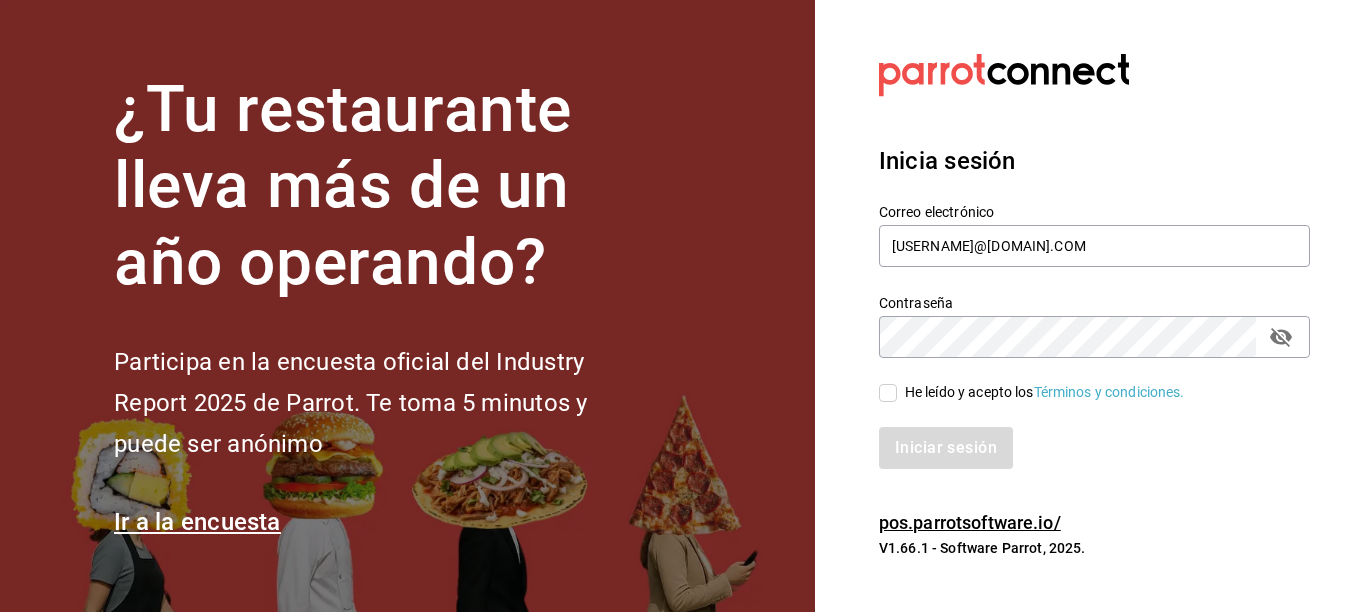 click on "He leído y acepto los  Términos y condiciones." at bounding box center [1041, 392] 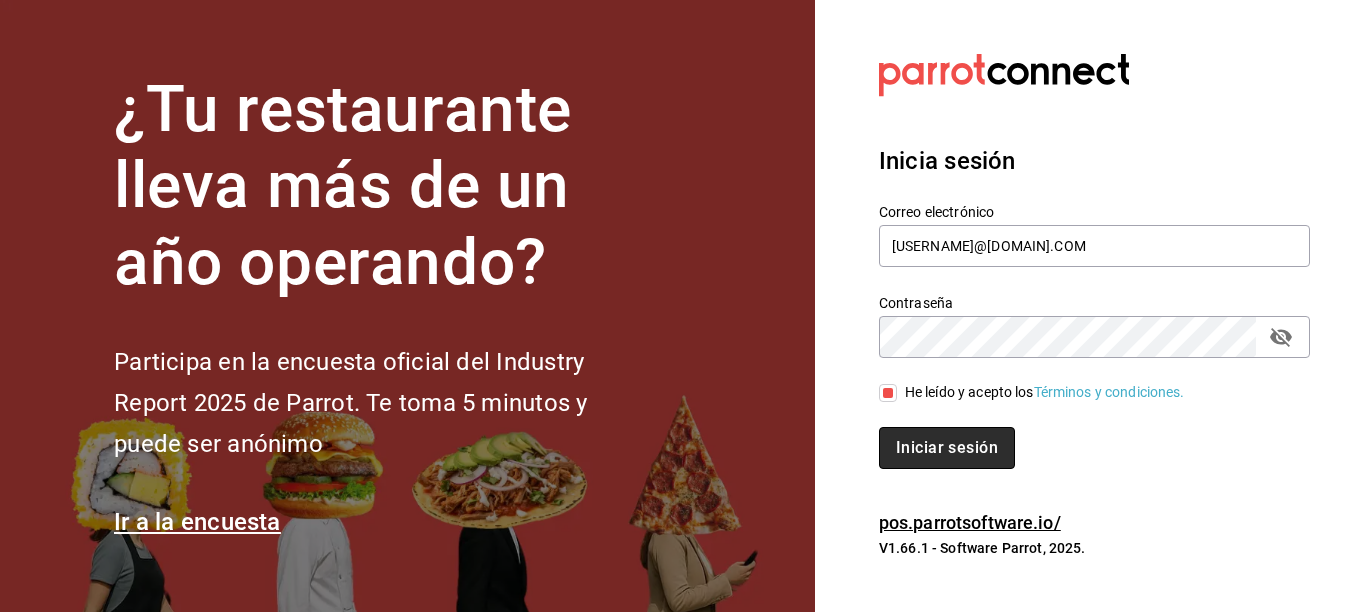 click on "Iniciar sesión" at bounding box center (947, 448) 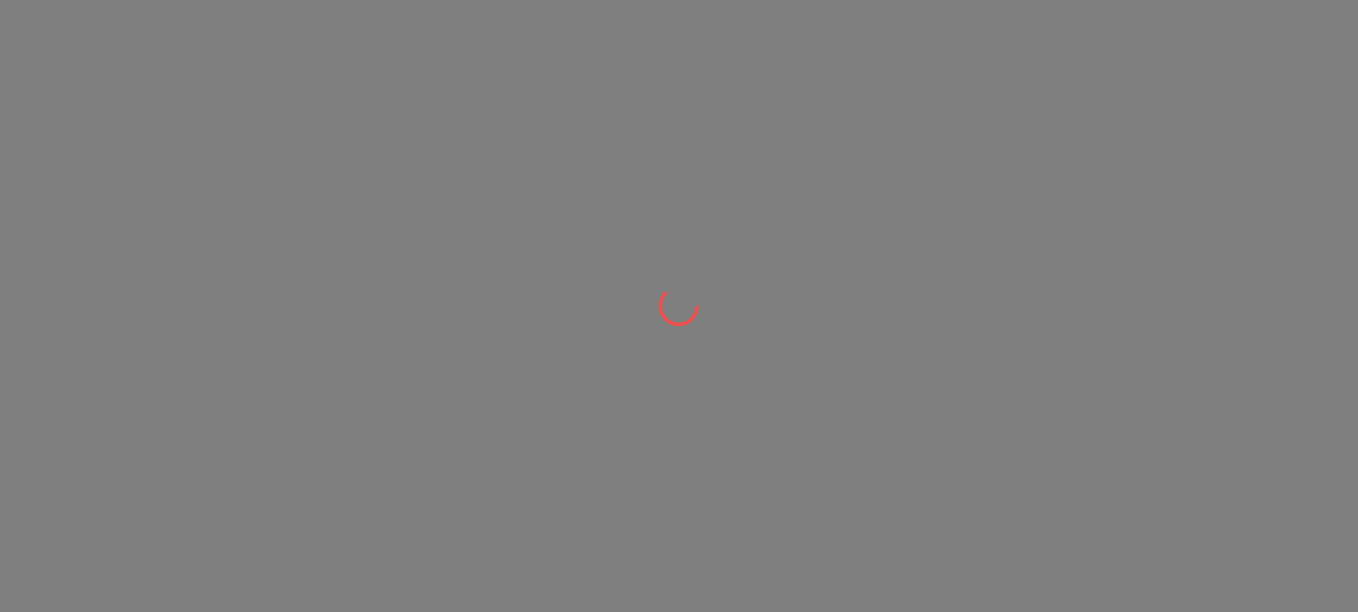 scroll, scrollTop: 0, scrollLeft: 0, axis: both 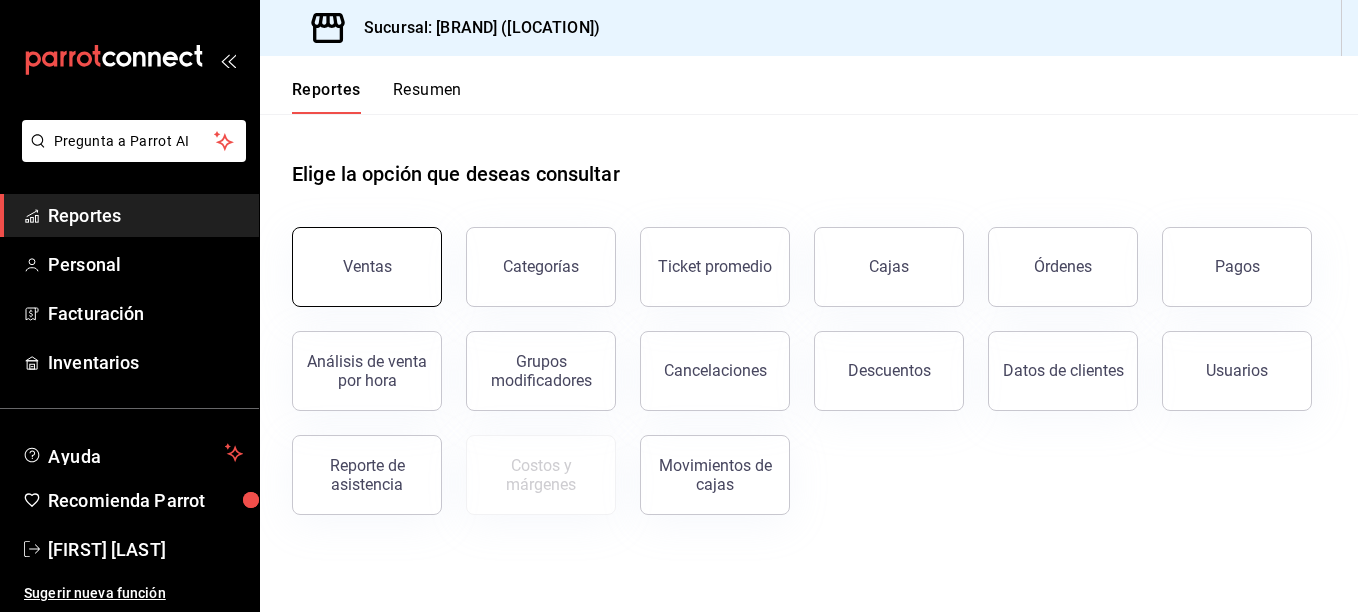 click on "Ventas" at bounding box center (367, 267) 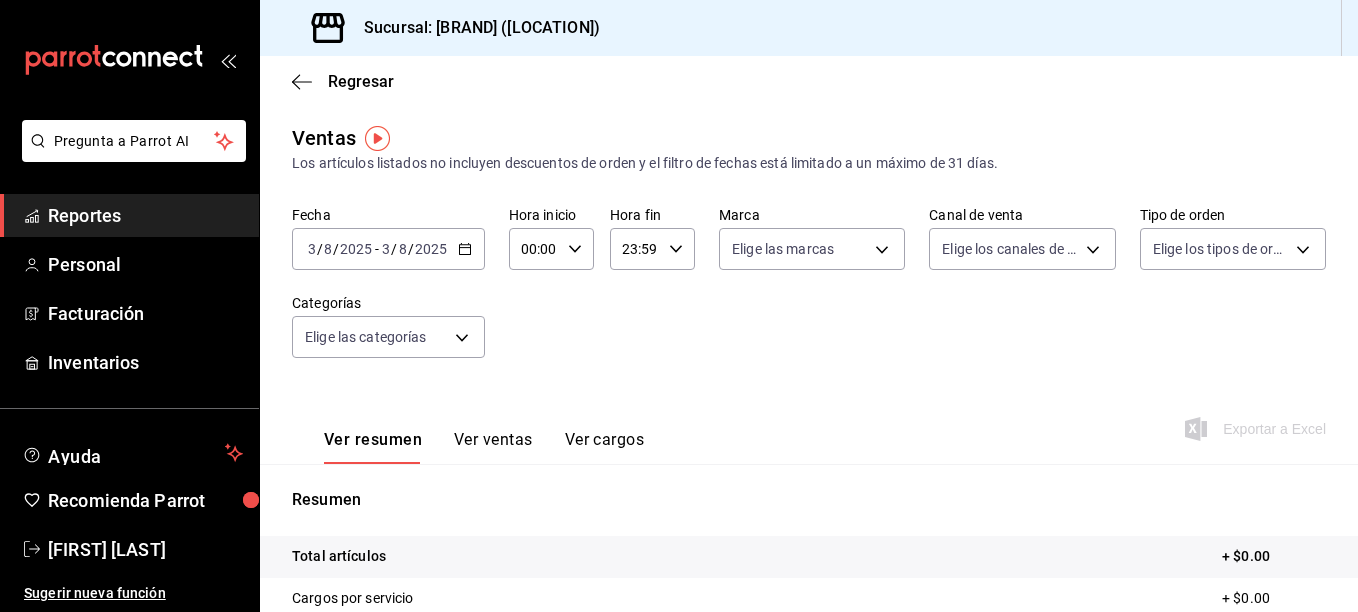 click on "2025" at bounding box center (431, 249) 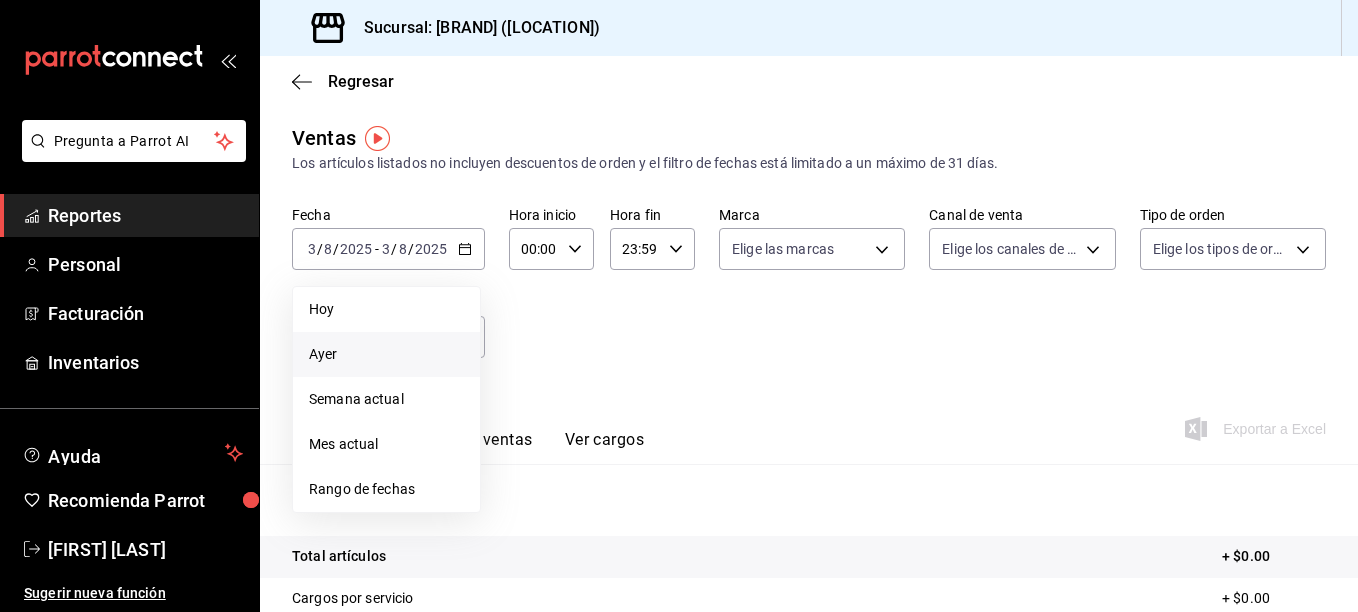 click on "Ayer" at bounding box center [386, 354] 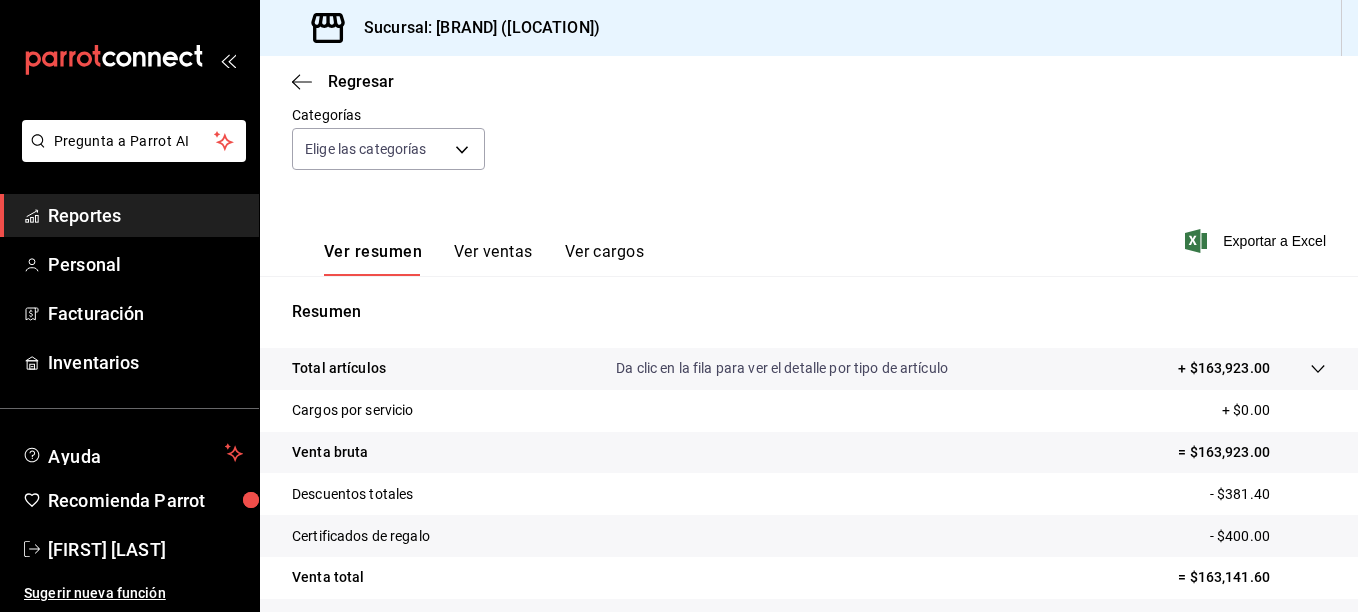 scroll, scrollTop: 189, scrollLeft: 0, axis: vertical 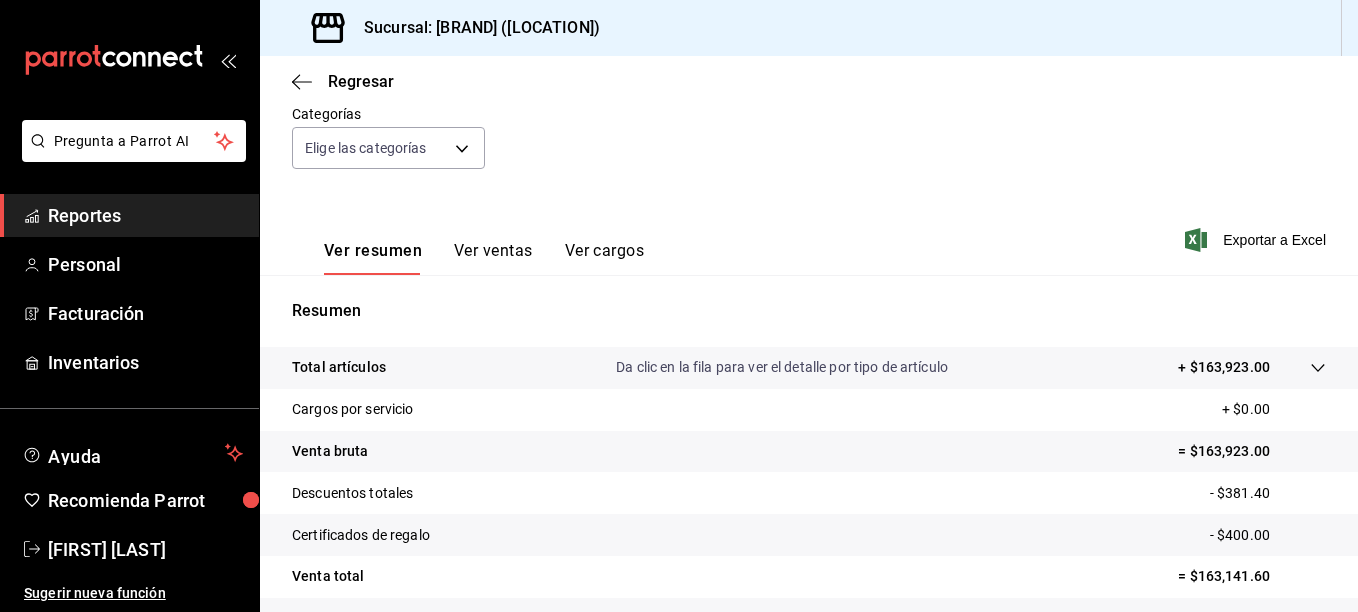 click on "Da clic en la fila para ver el detalle por tipo de artículo" at bounding box center [782, 367] 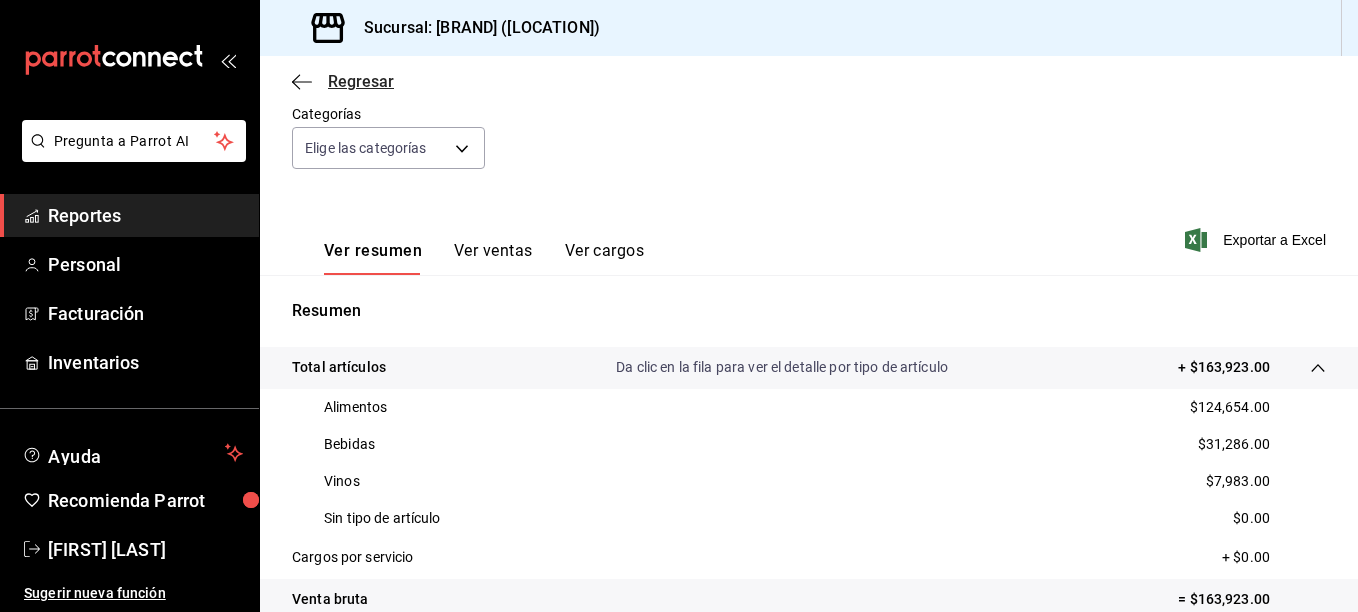click on "Regresar" at bounding box center (361, 81) 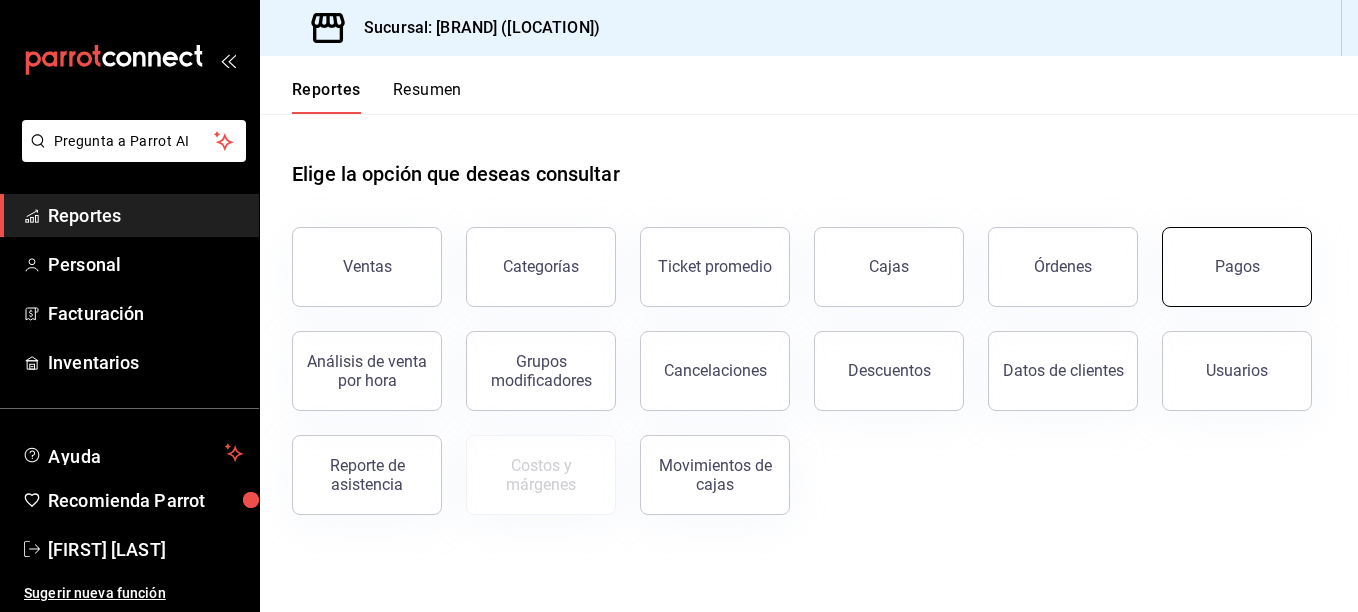 click on "Pagos" at bounding box center [1237, 267] 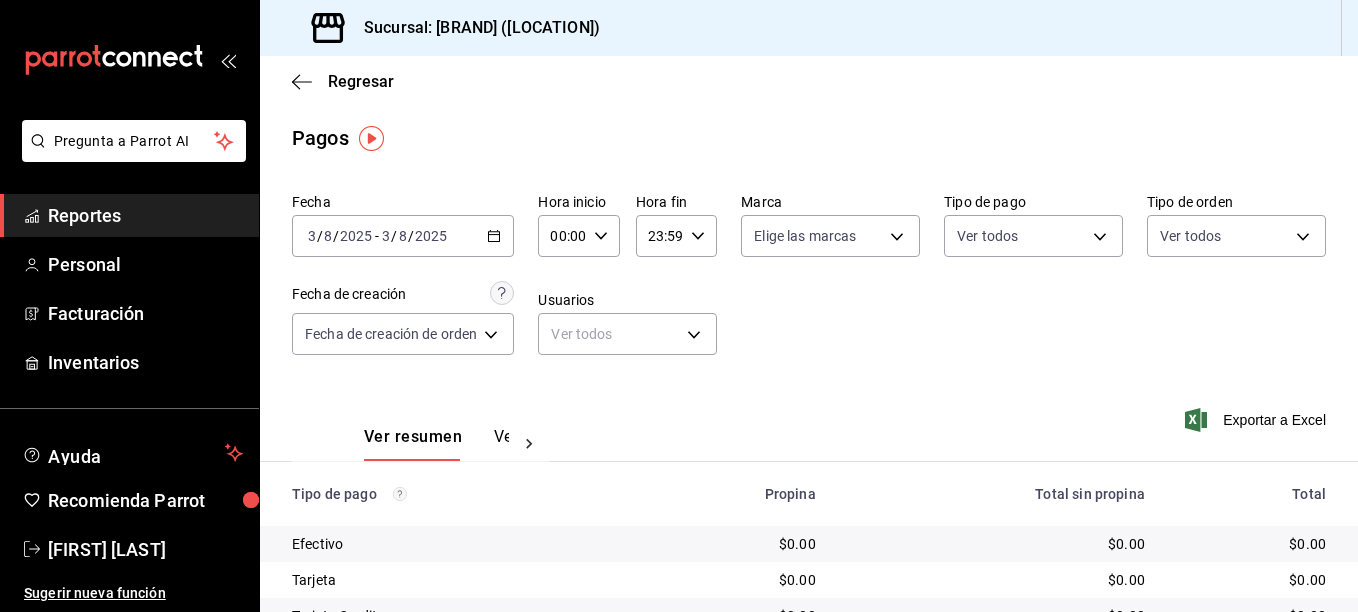 click on "2025-08-03 3 / 8 / 2025 - 2025-08-03 3 / 8 / 2025" at bounding box center [403, 236] 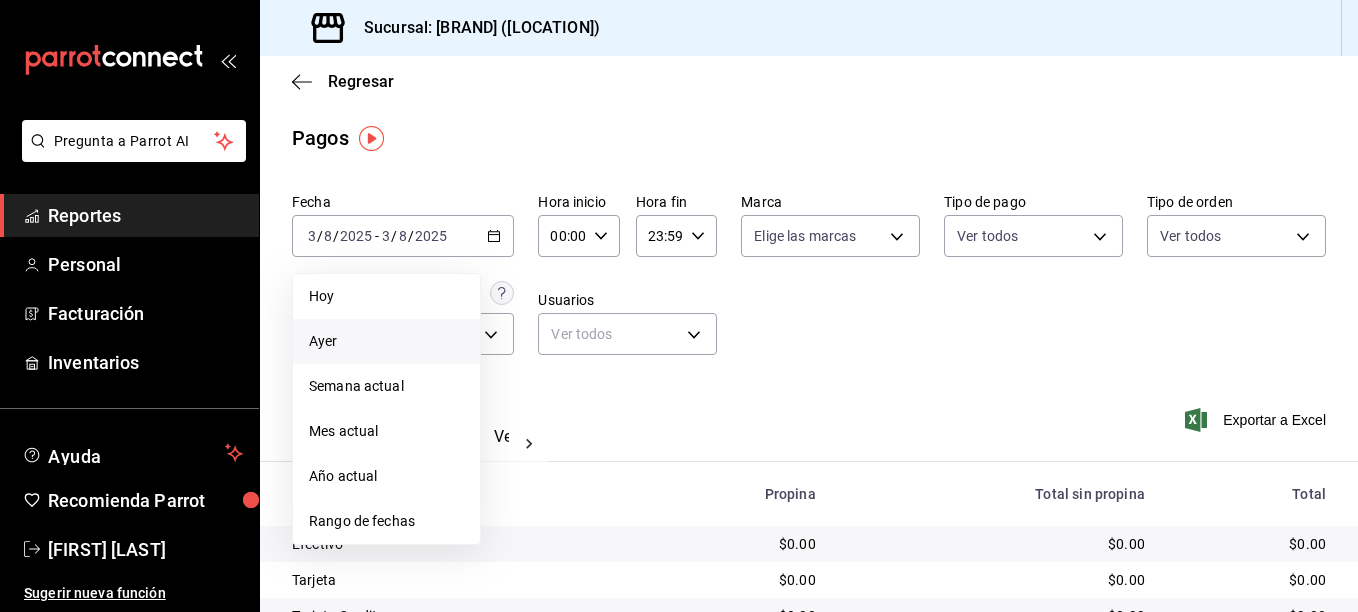 click on "Ayer" at bounding box center (386, 341) 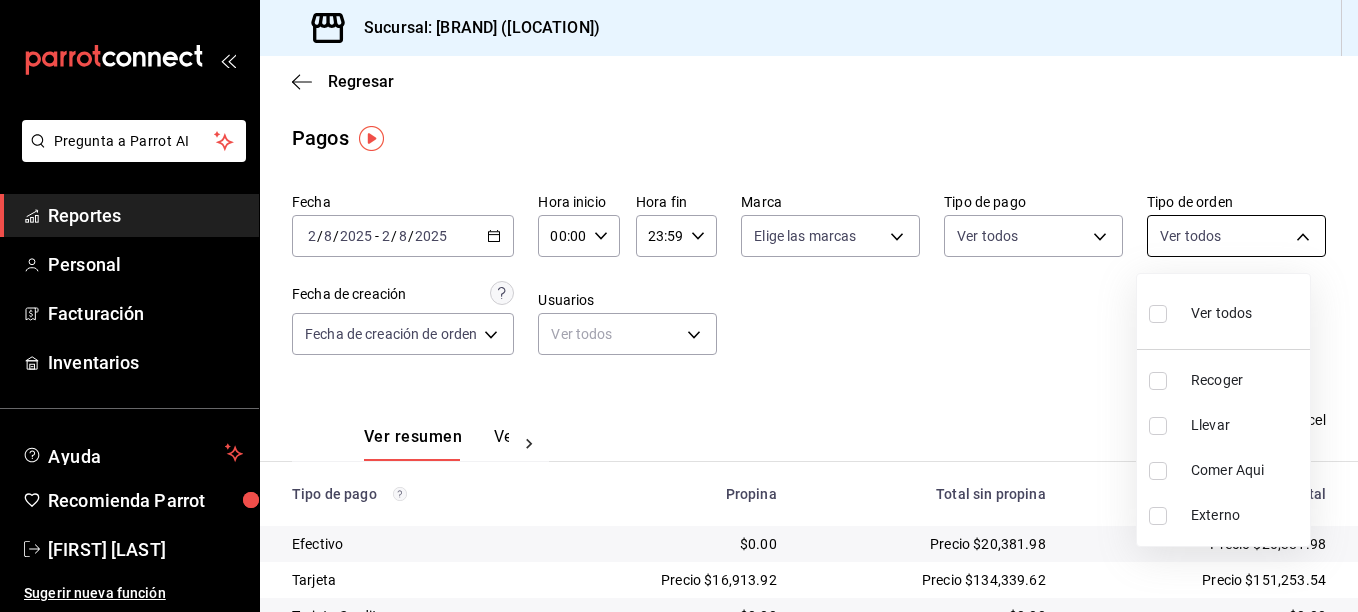 click on "Recomienda Parrot   [FIRST] [LAST]     Ir a video" at bounding box center (679, 306) 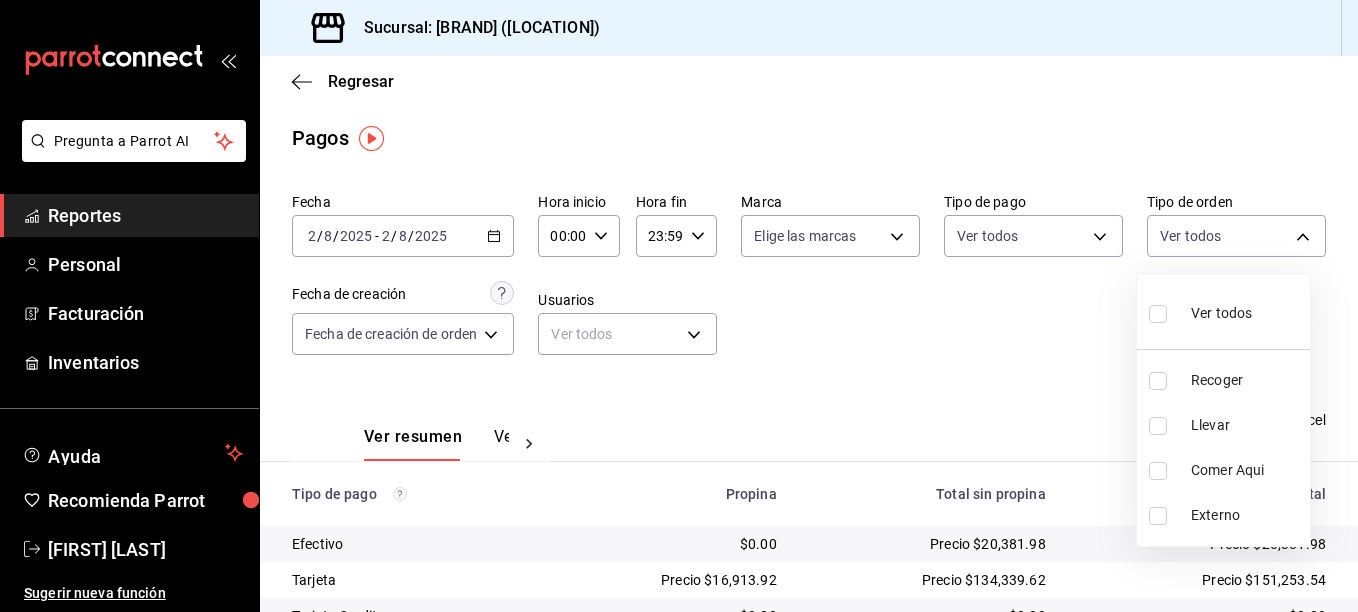 click on "Llevar" at bounding box center (1246, 425) 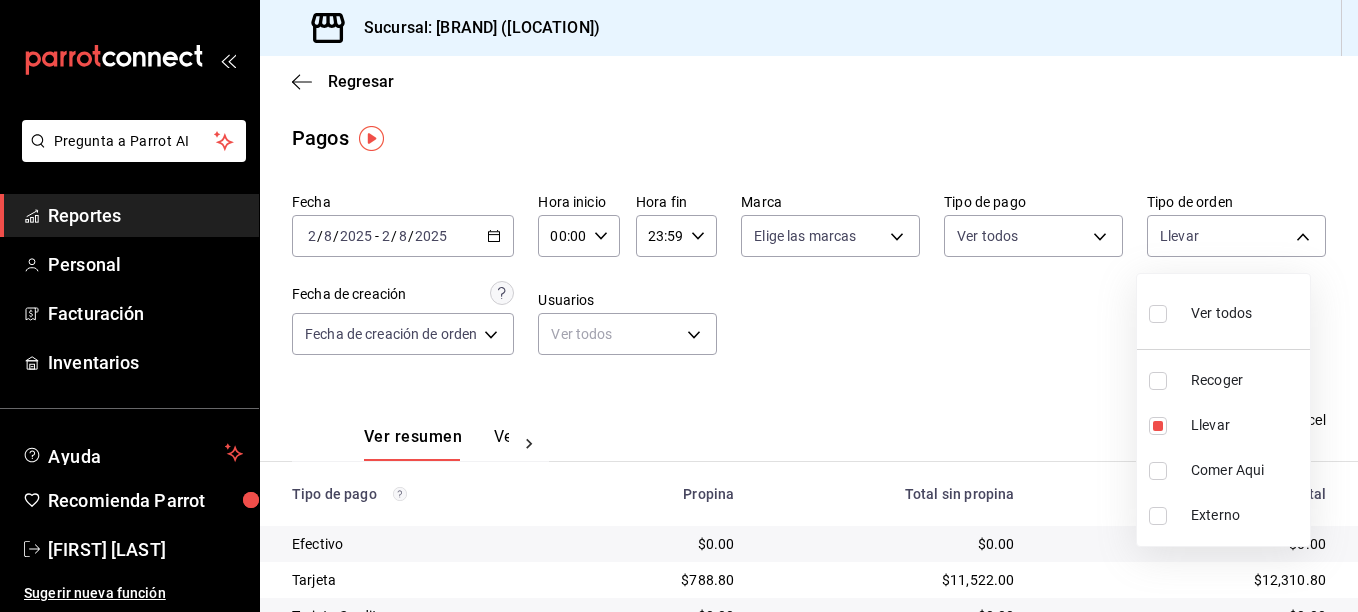 click at bounding box center (679, 306) 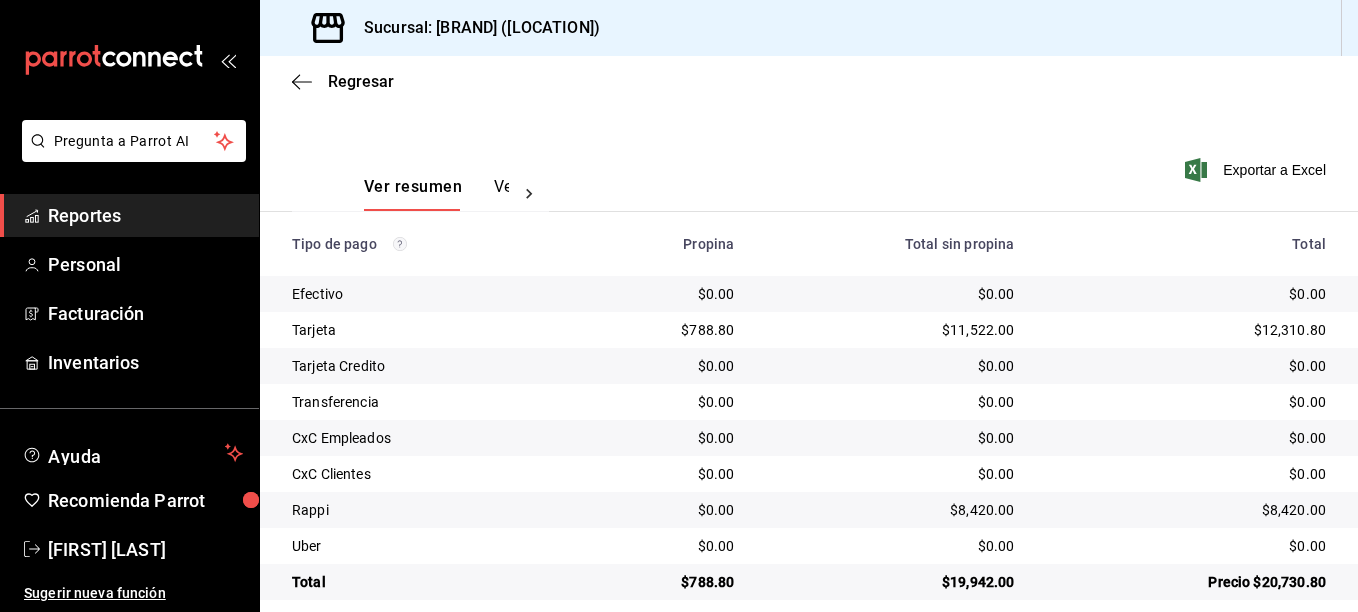 scroll, scrollTop: 271, scrollLeft: 0, axis: vertical 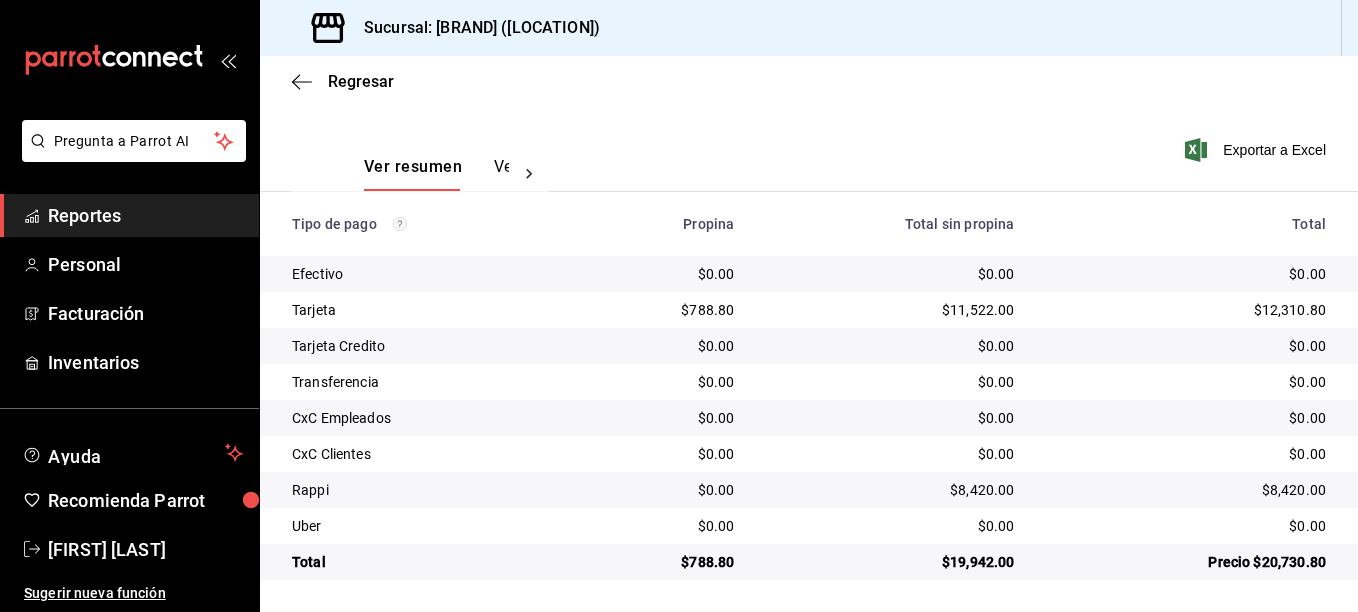 click at bounding box center [529, 174] 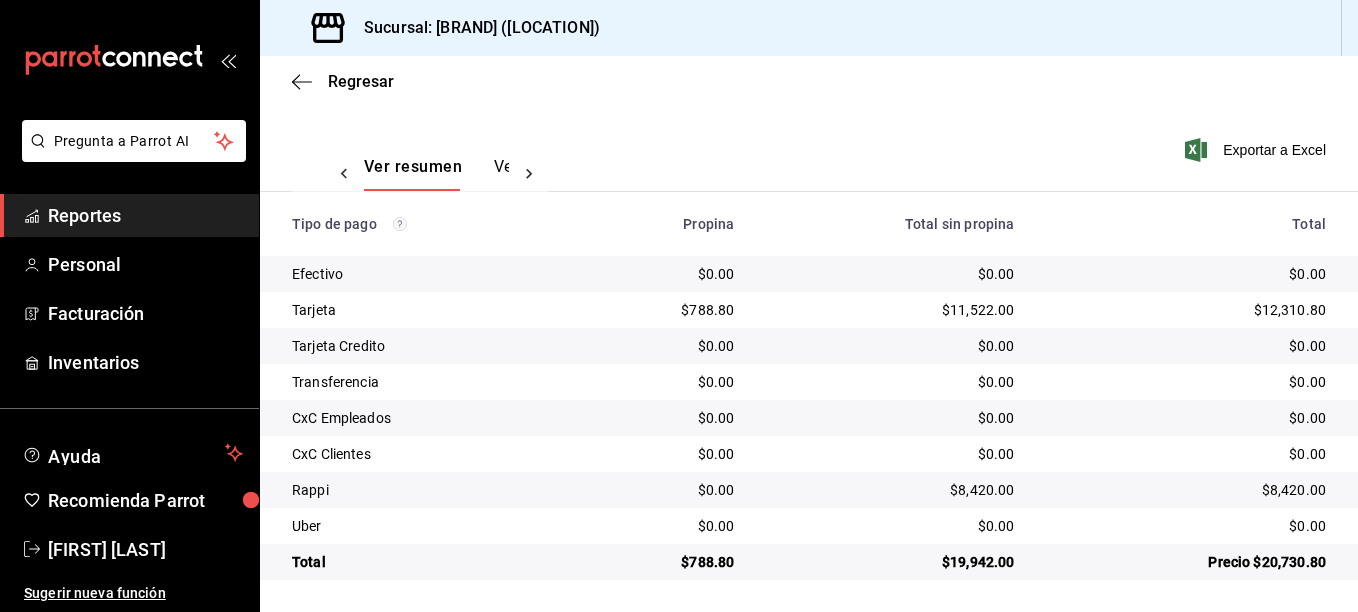 scroll, scrollTop: 0, scrollLeft: 60, axis: horizontal 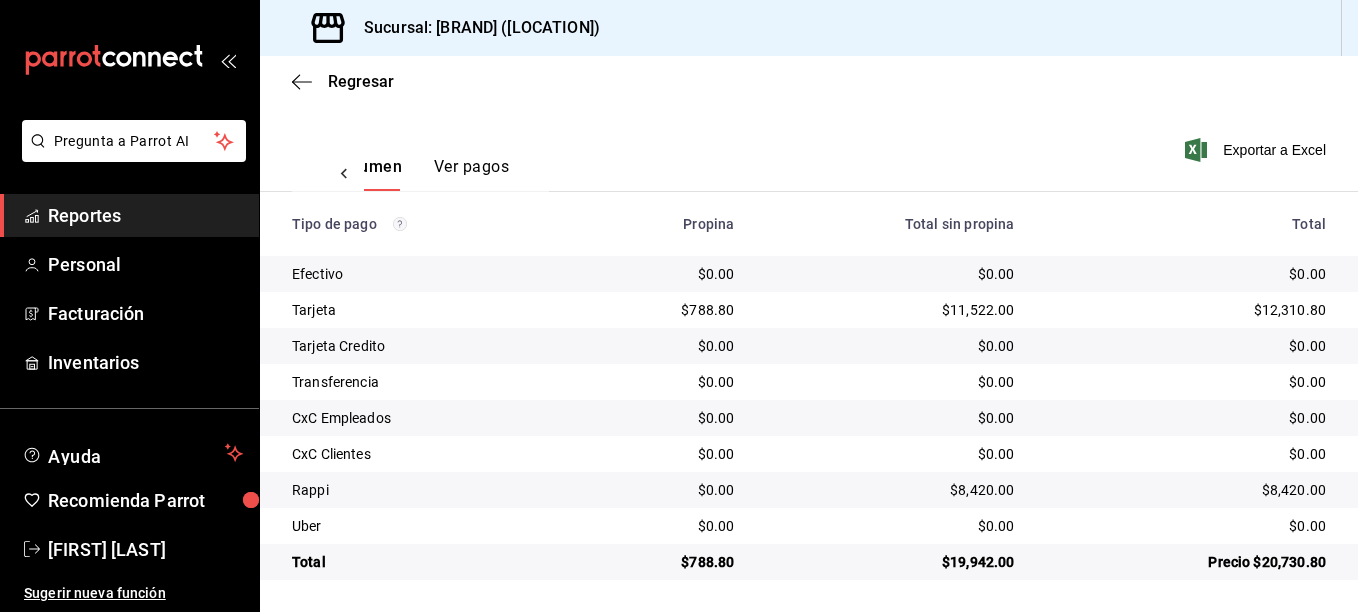 click on "Ver resumen Ver pagos" at bounding box center [420, 162] 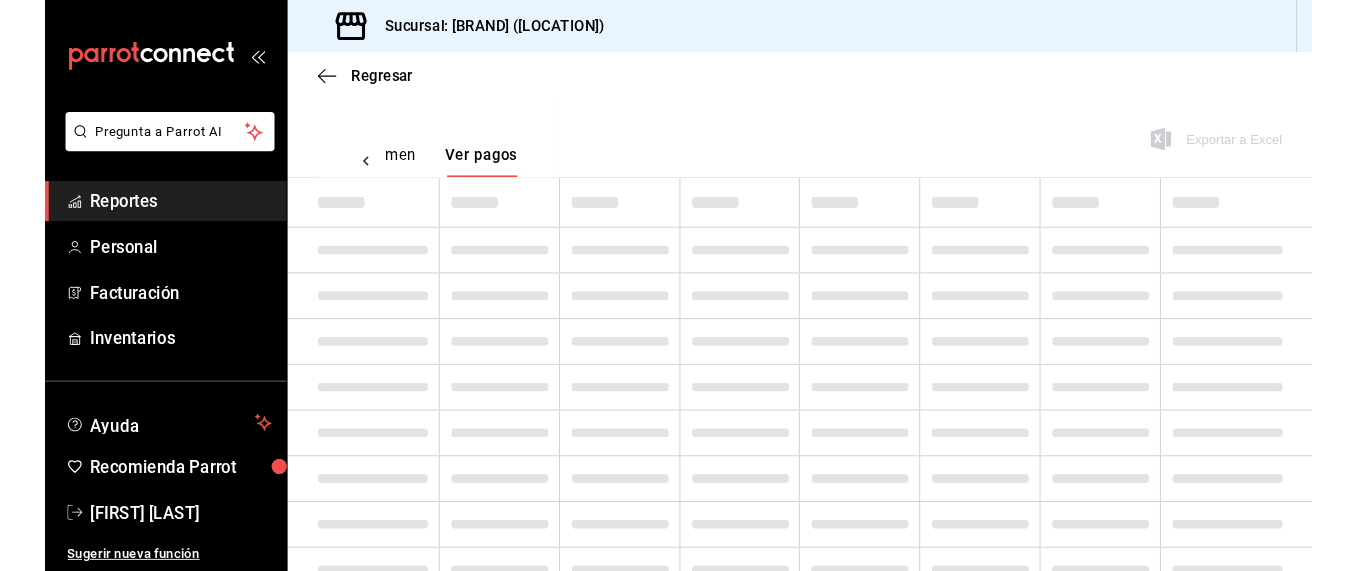 scroll, scrollTop: 0, scrollLeft: 59, axis: horizontal 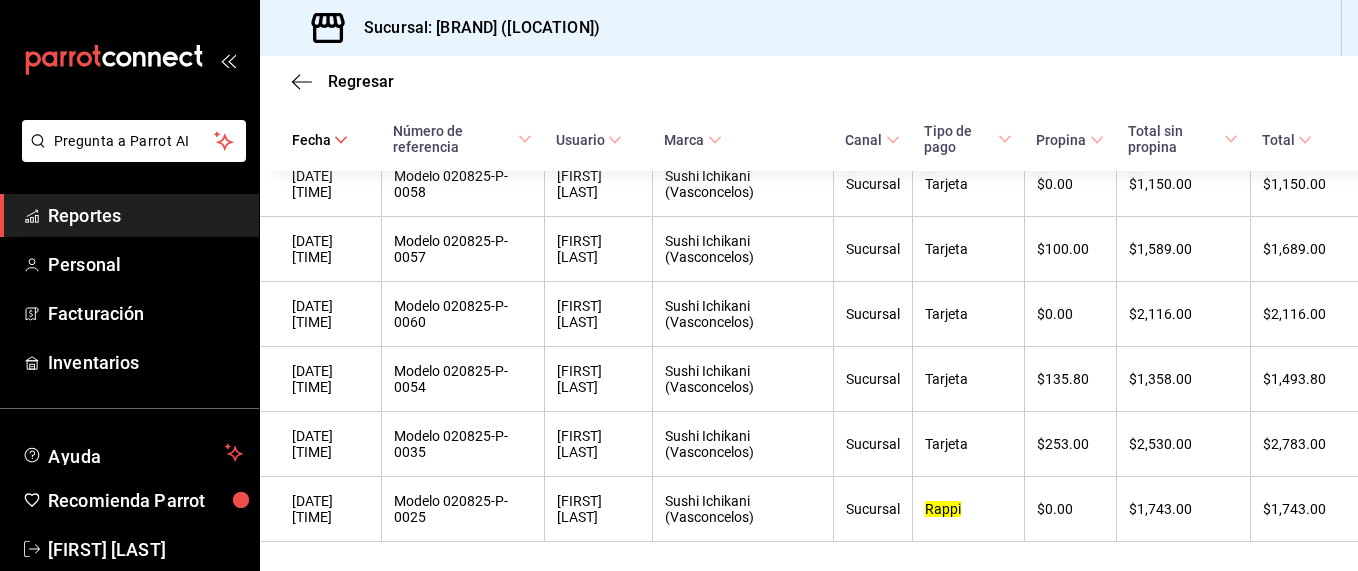 click on "Reportes" at bounding box center [145, 215] 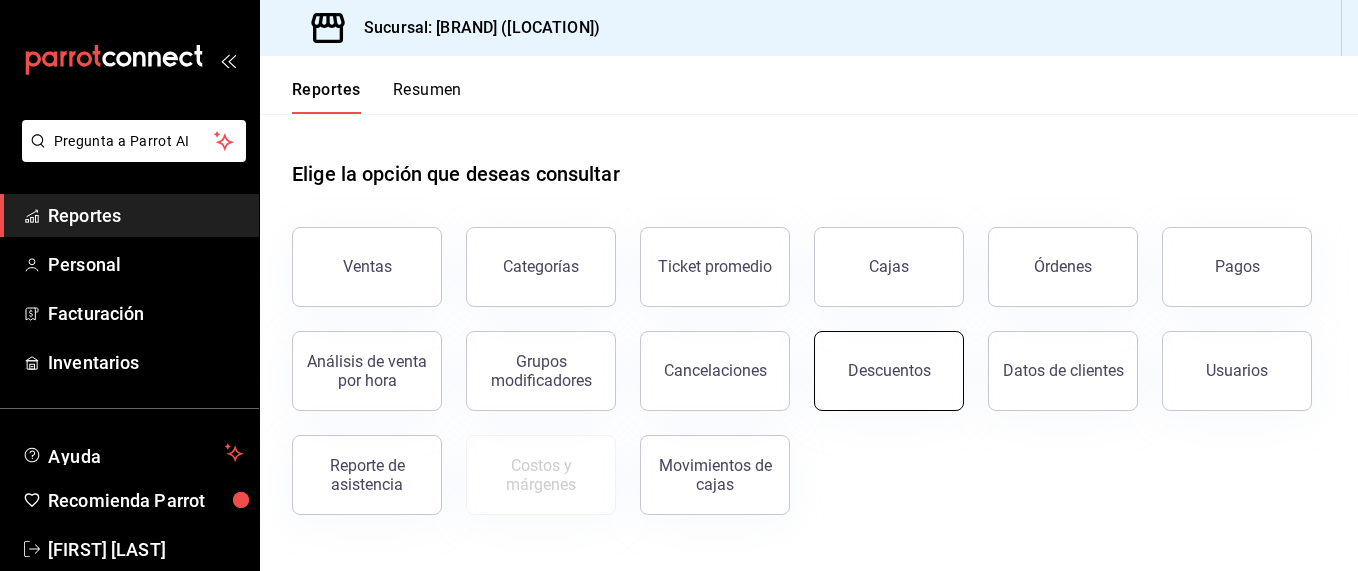 click on "Descuentos" at bounding box center [889, 370] 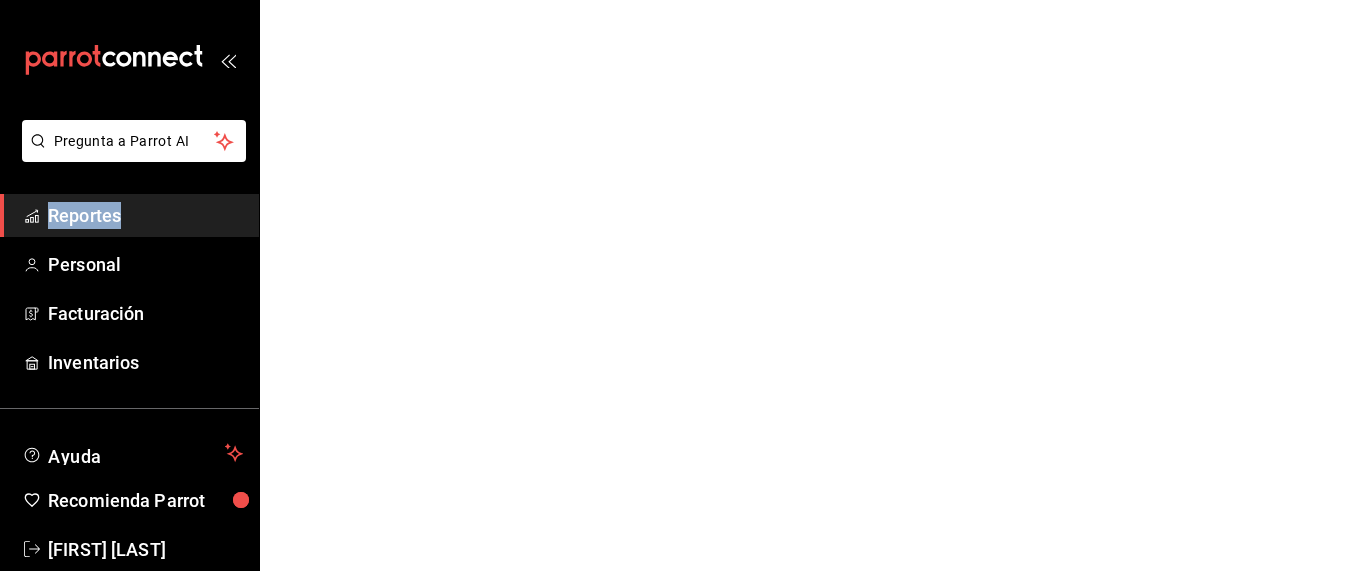 click on "Recomienda Parrot   [FIRST] [LAST]   Sugerir nueva función   Sucursal: Ichikani Sushi ([LOCATION]) Regresar Pagos Fecha [DATE] [TIME] / [DATE] [TIME] - [DATE] [TIME] [DATE] [TIME] / [DATE] [TIME] Hora inicio 00:00 Hora inicio Hora fin 23:59 Hora fin Marca Elige las marcas Tipo de pago Ver todos Tipo de orden Ver todos Fecha de creación   Fecha de creación de orden ORDER Usuarios Ver todos null Ver resumen Ver pagos Exportar a Excel Tipo de pago   Propina Total sin propina Total Efectivo $0.00 Precio $20,381.98 Precio $20,381.98 Tarjeta Precio $16,913.92 Precio $134,339.62 Precio $151,253.54 Tarjeta Credito $0.00 $0.00 $0.00 Transferencia $0.00 $0.00 $0.00 CxC Empleados $0.00 $0.00 $0.00 CxC Clientes $0.00 $0.00 $0.00 Rappi $0.00 $8,420.00 $8,420.00 Uber $0.00 $0.00 $0.00 Total Precio $16,913.92 Precio $163,141.60 Precio $180,055.52 Pregunta a Parrot AI Reportes   Personal   Facturación   Inventarios   Ayuda Recomienda Parrot   [FIRST] [LAST]     Ir a video" at bounding box center [679, 0] 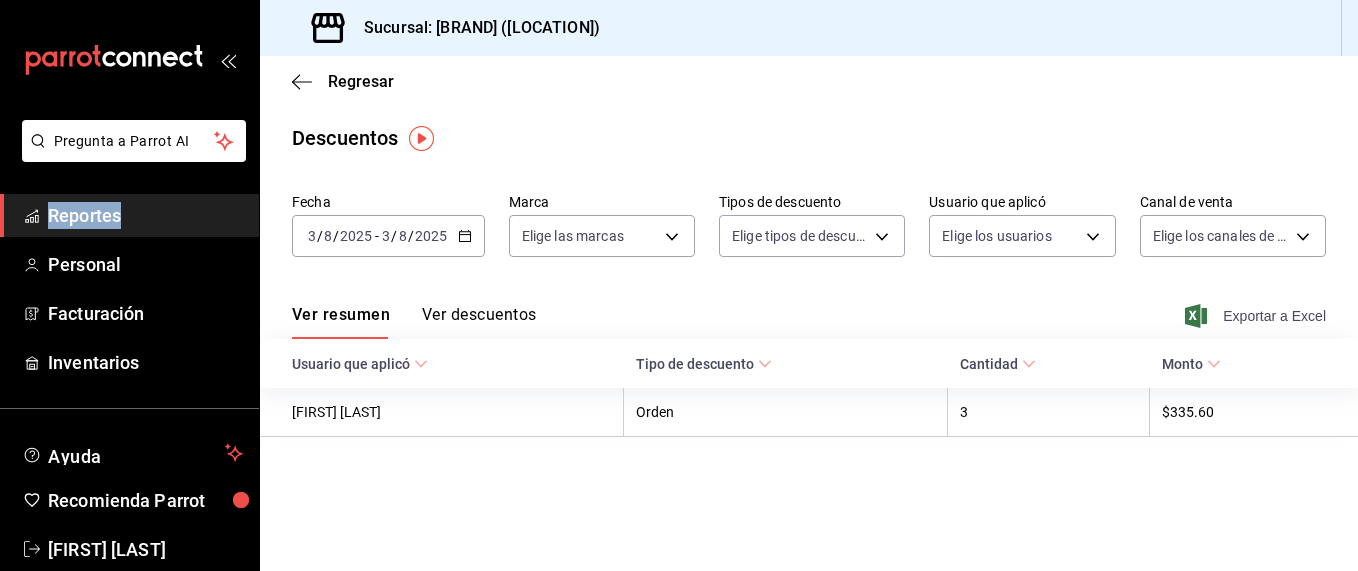 click 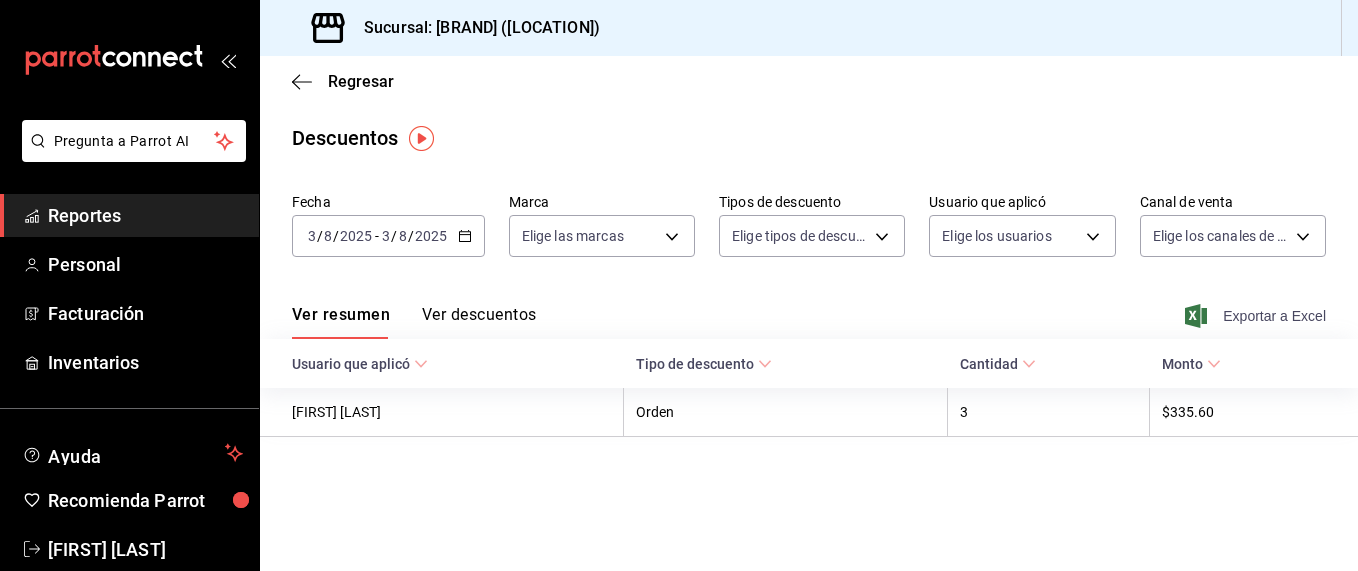 click on "2025-08-03 3 / 8 / 2025 - 2025-08-03 3 / 8 / 2025" at bounding box center (388, 236) 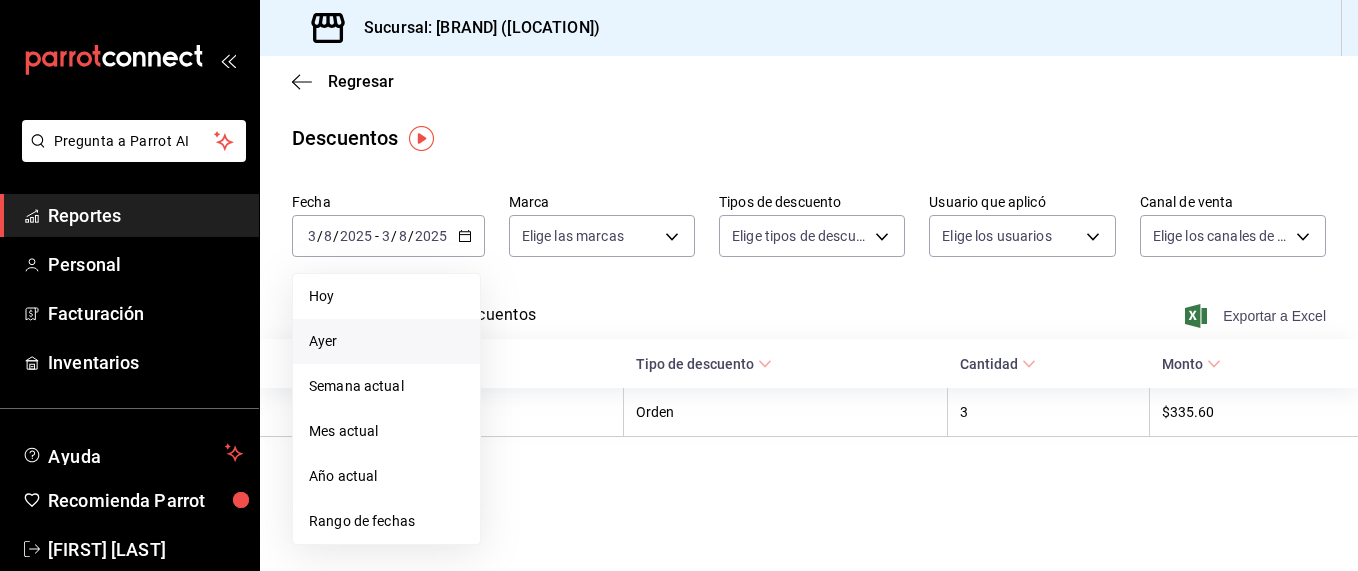 click on "Ayer" at bounding box center (386, 341) 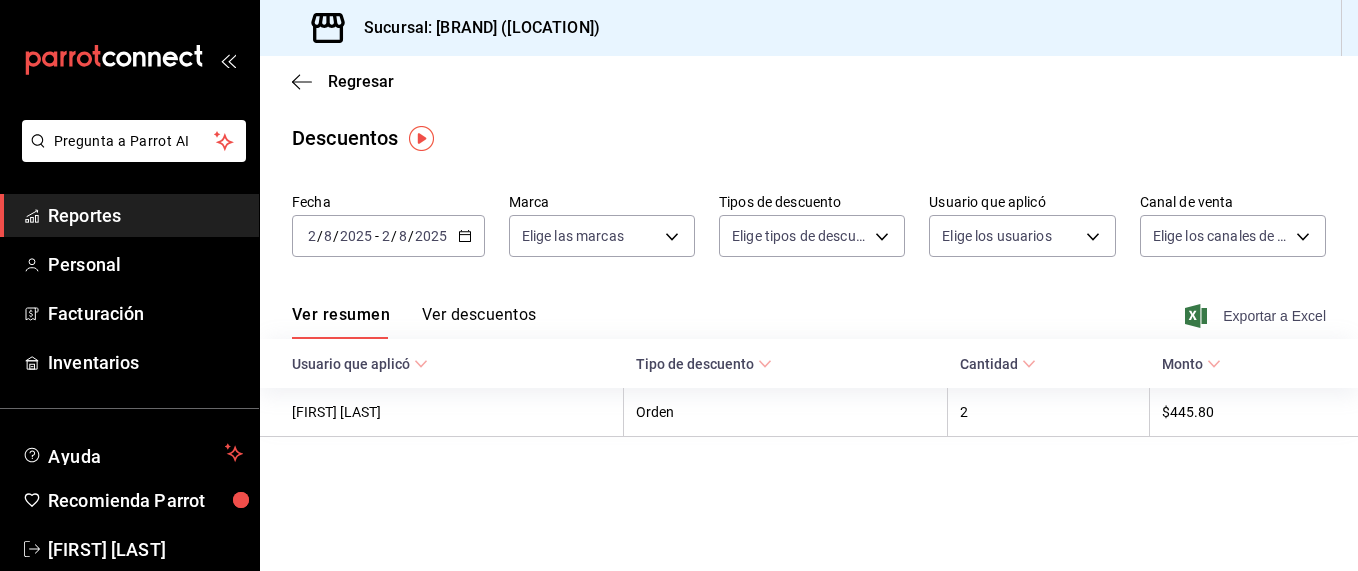 click on "Ver resumen Ver descuentos Exportar a Excel" at bounding box center [809, 310] 